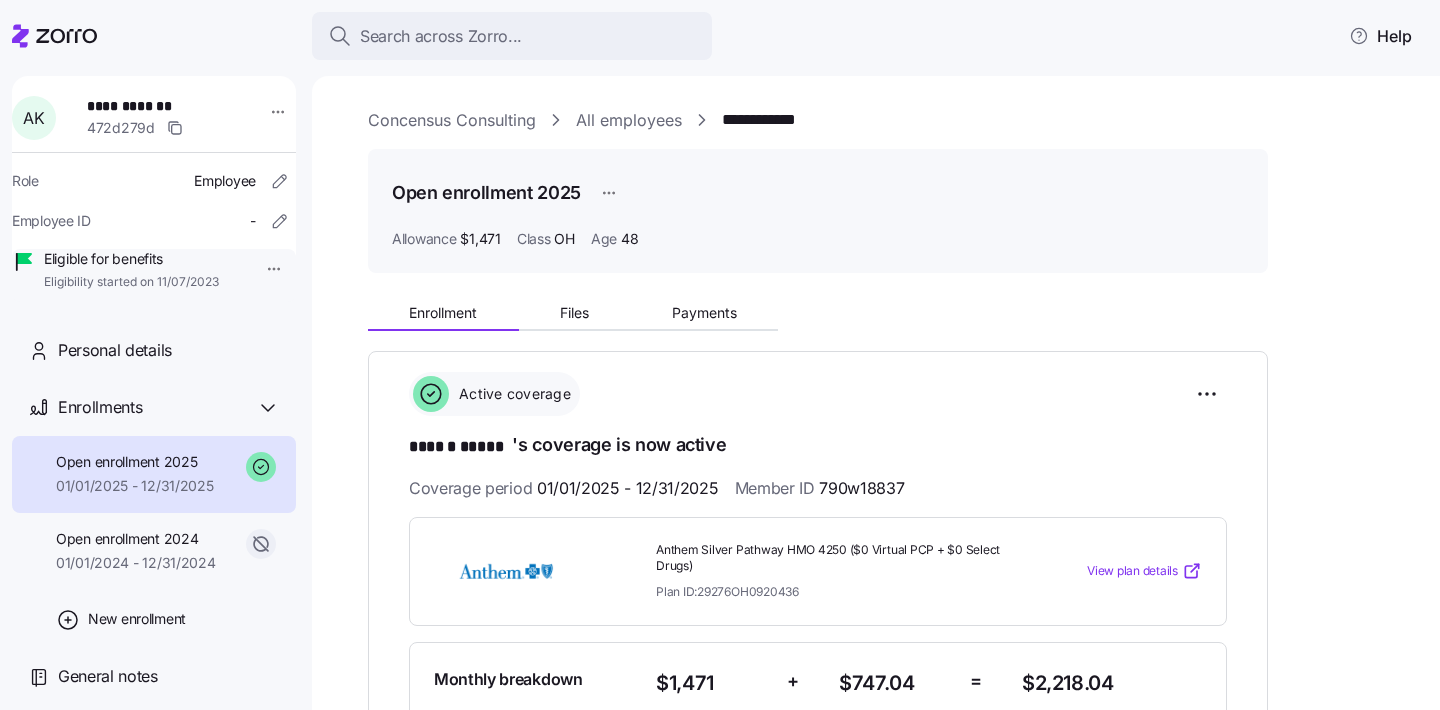 scroll, scrollTop: 0, scrollLeft: 0, axis: both 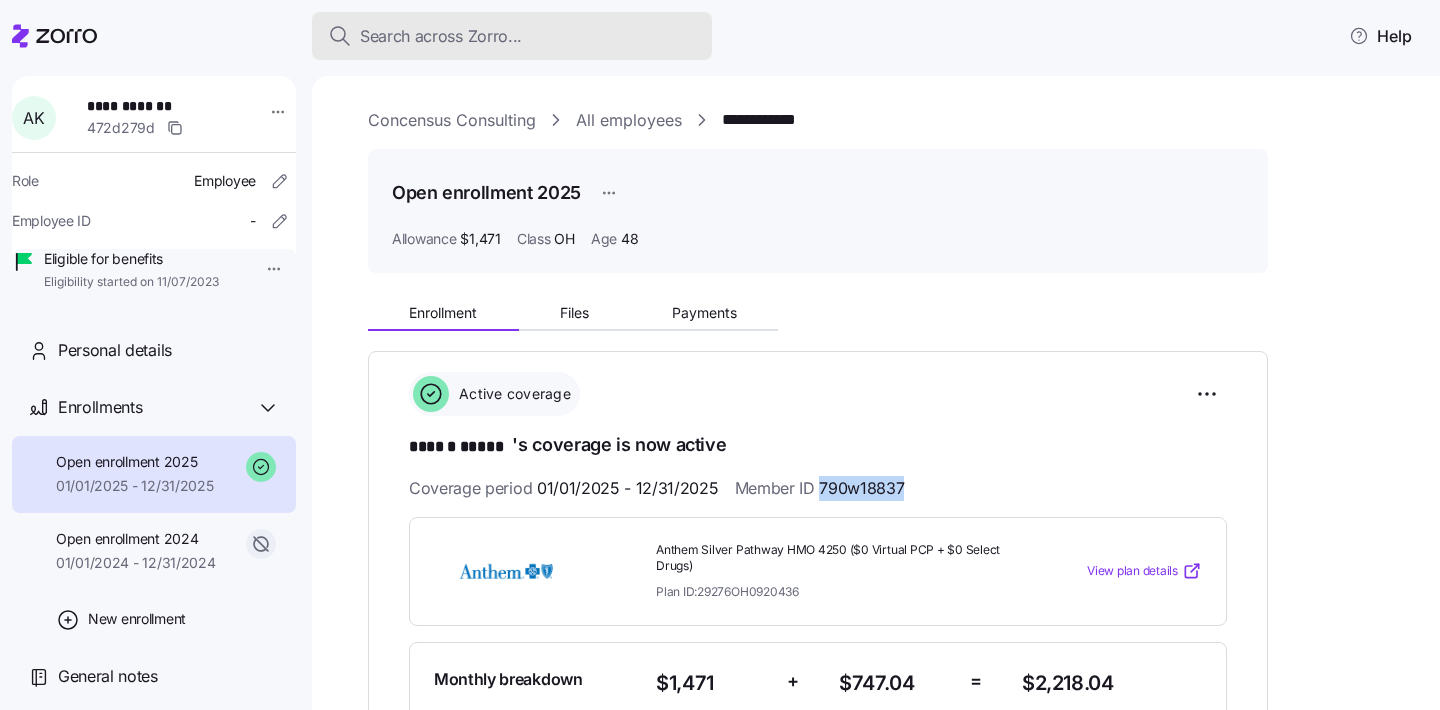 click on "Search across Zorro..." at bounding box center [512, 36] 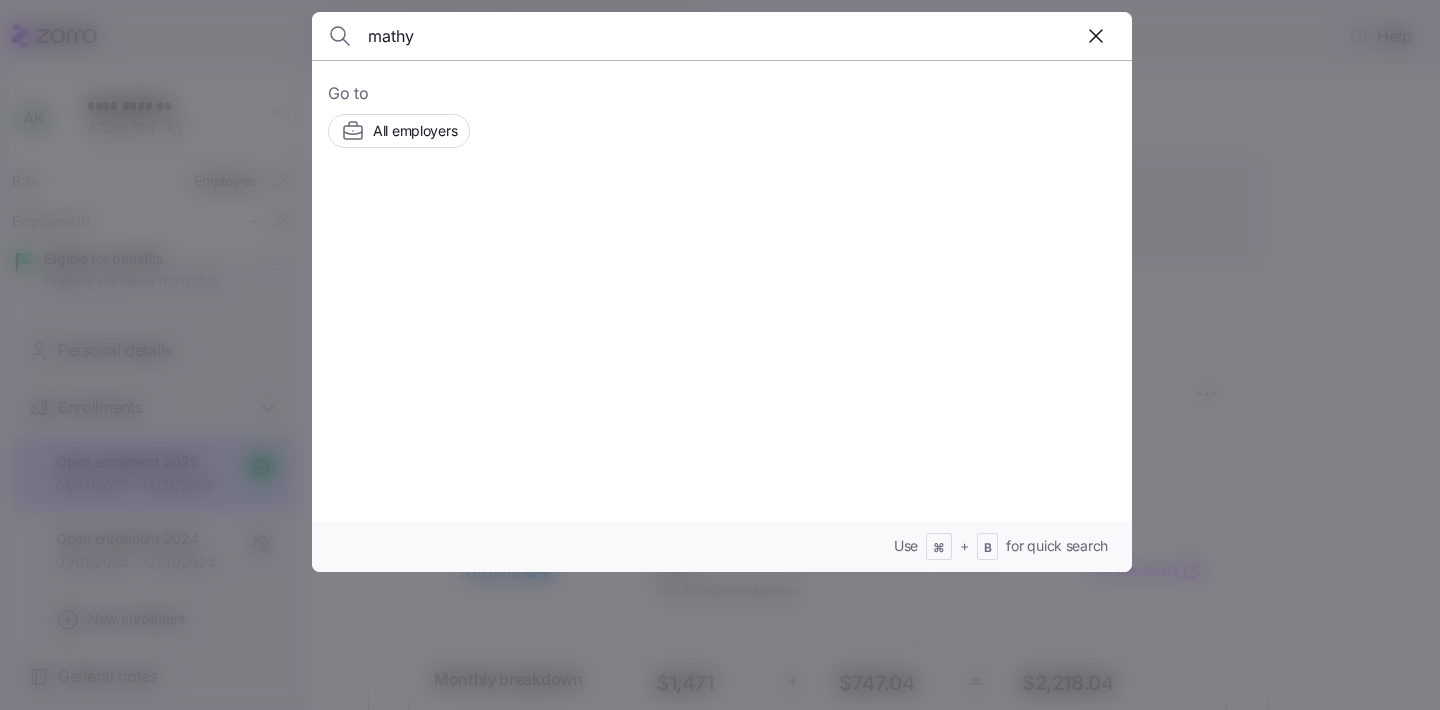type on "mathy" 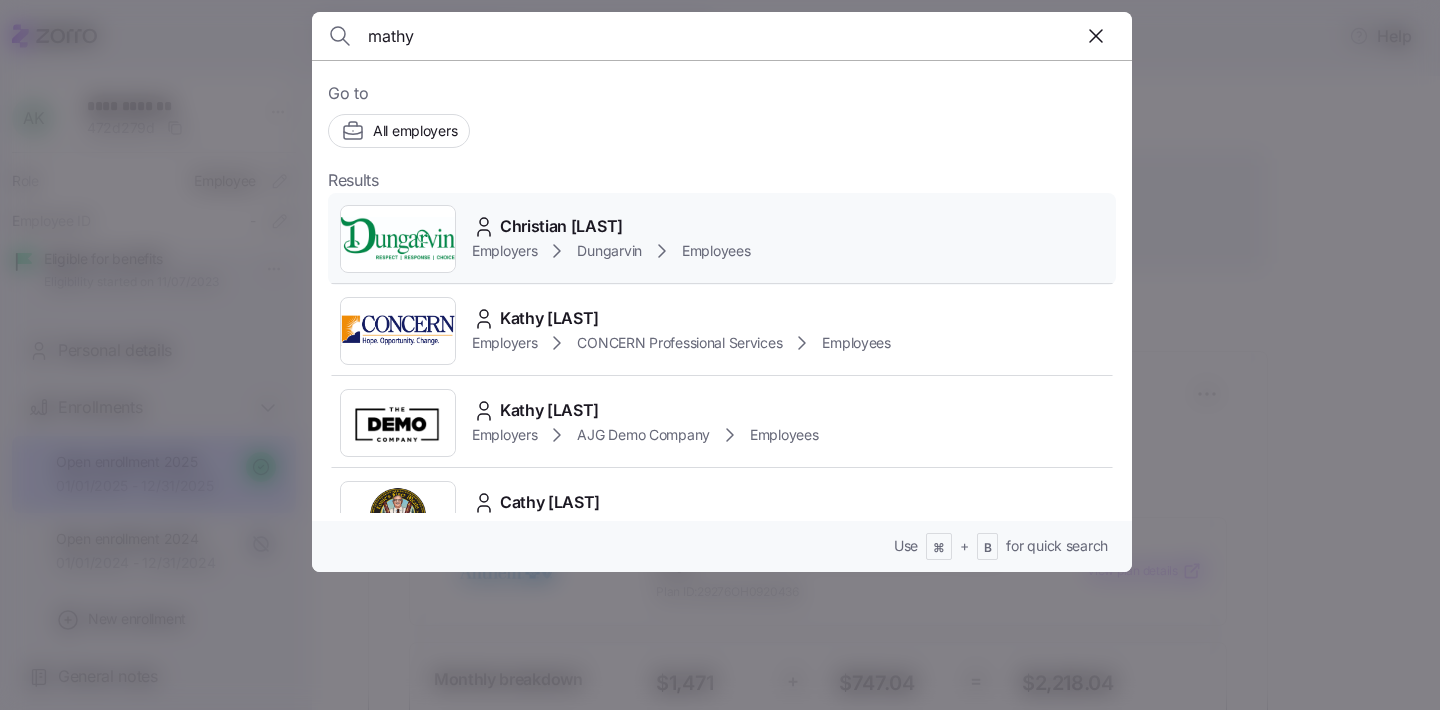 click on "Employers Dungarvin Employees" at bounding box center [611, 251] 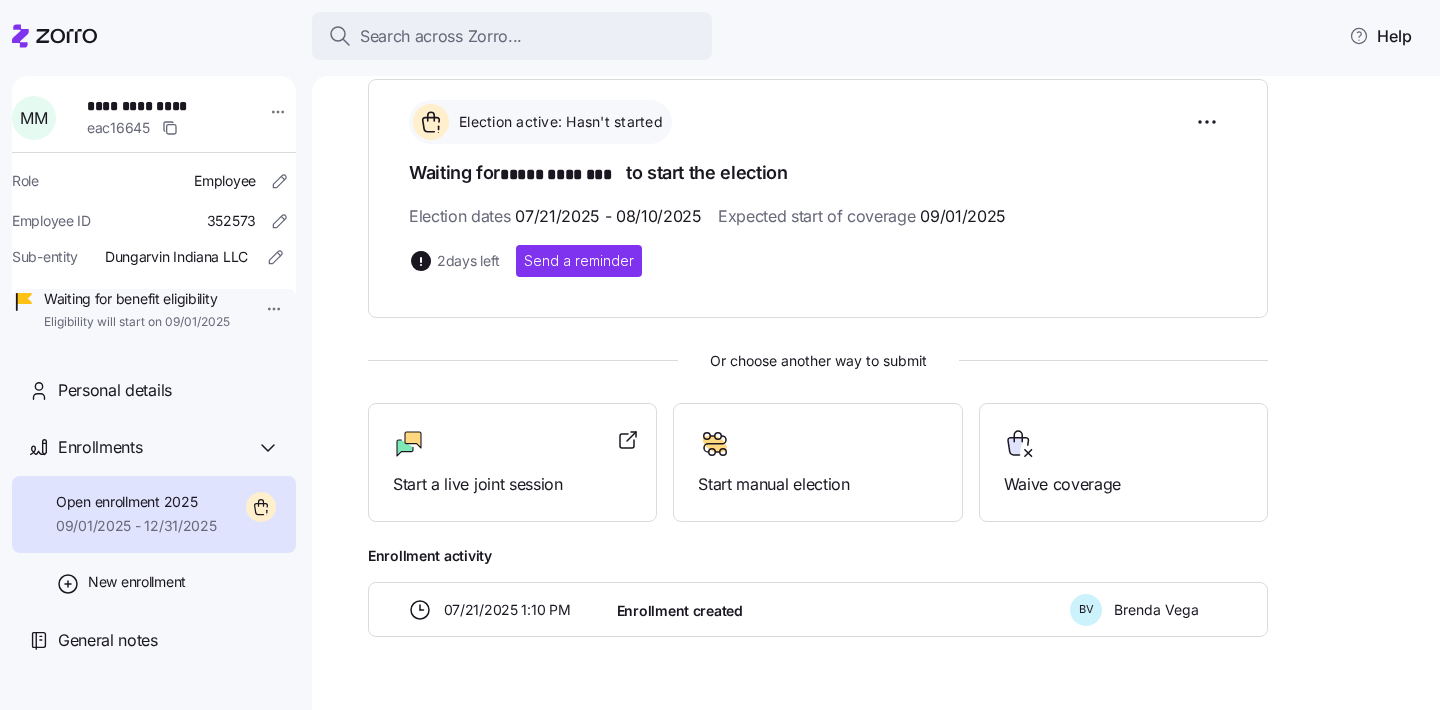 scroll, scrollTop: 317, scrollLeft: 0, axis: vertical 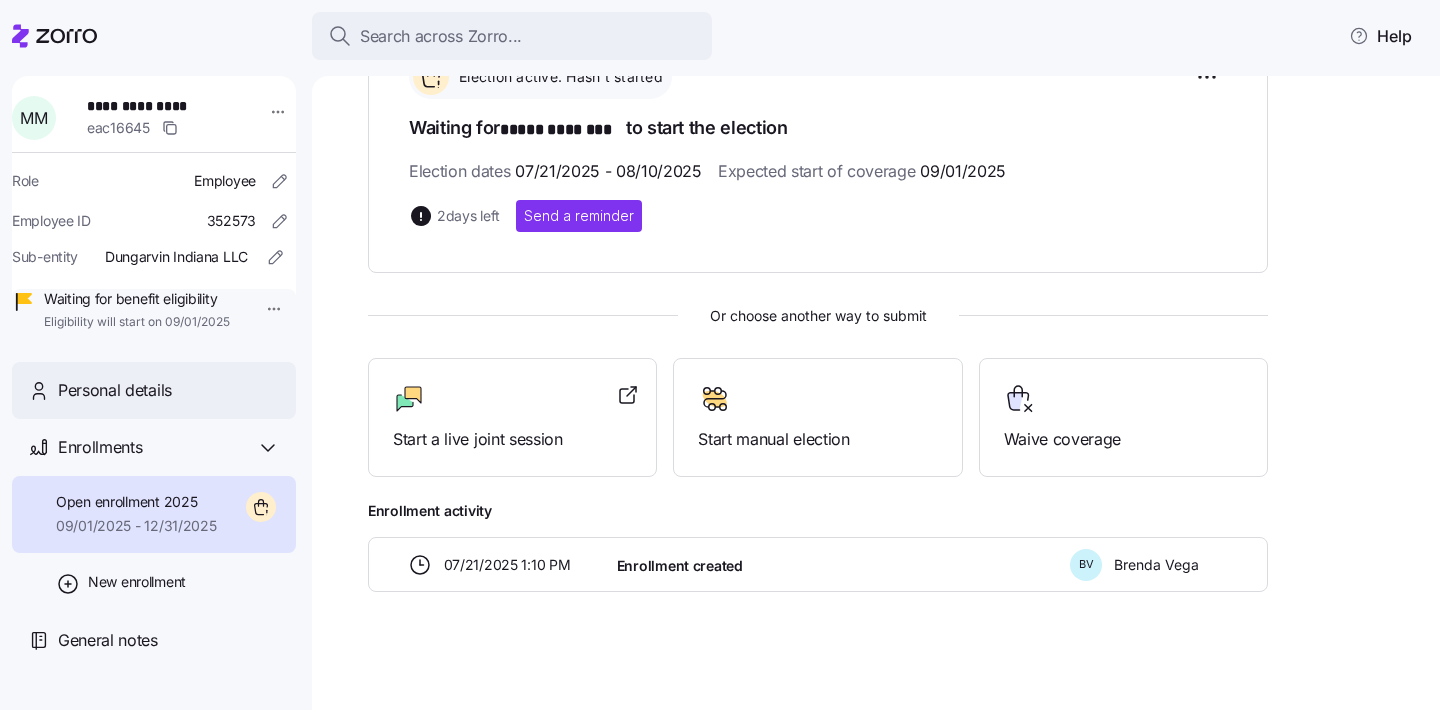 click on "Personal details" at bounding box center [154, 390] 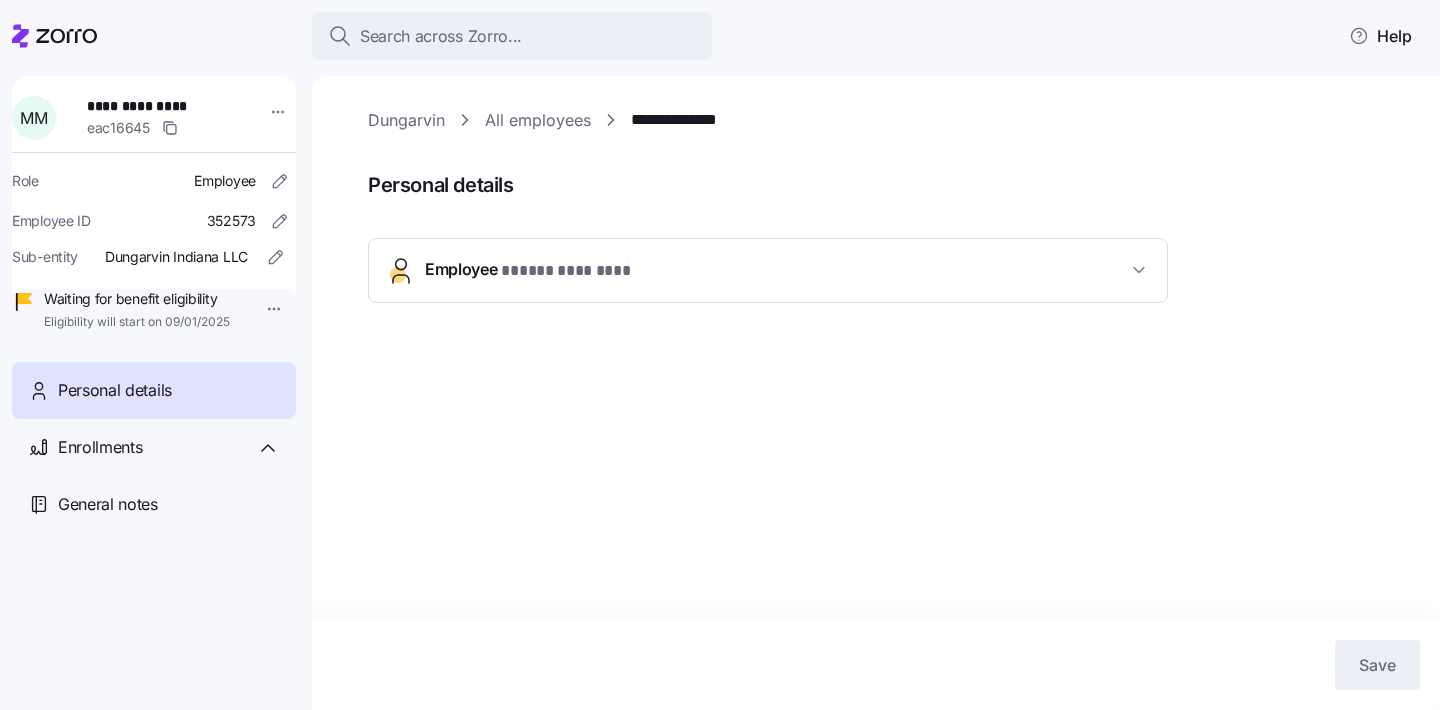 click on "Employee * *****   ******** *" at bounding box center [776, 270] 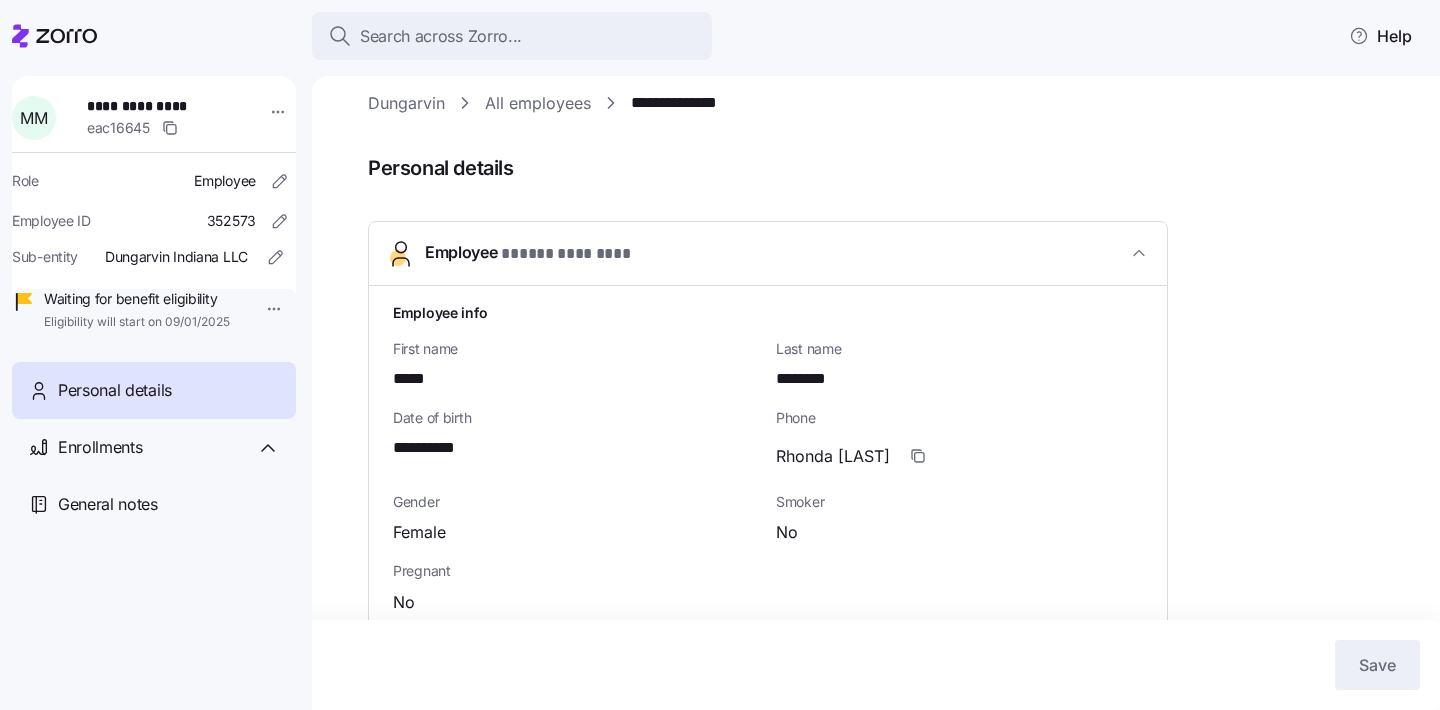 scroll, scrollTop: 0, scrollLeft: 0, axis: both 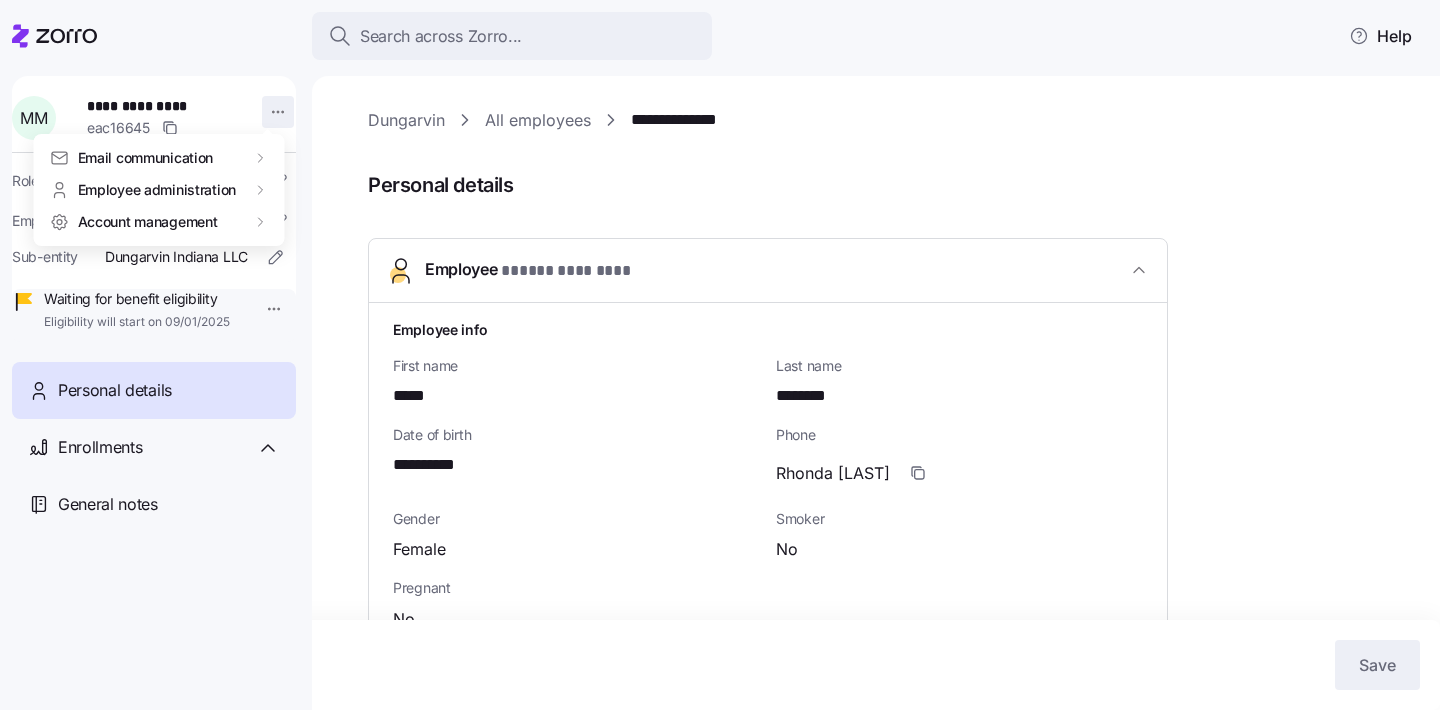 click on "Cathy [LAST]" at bounding box center [720, 349] 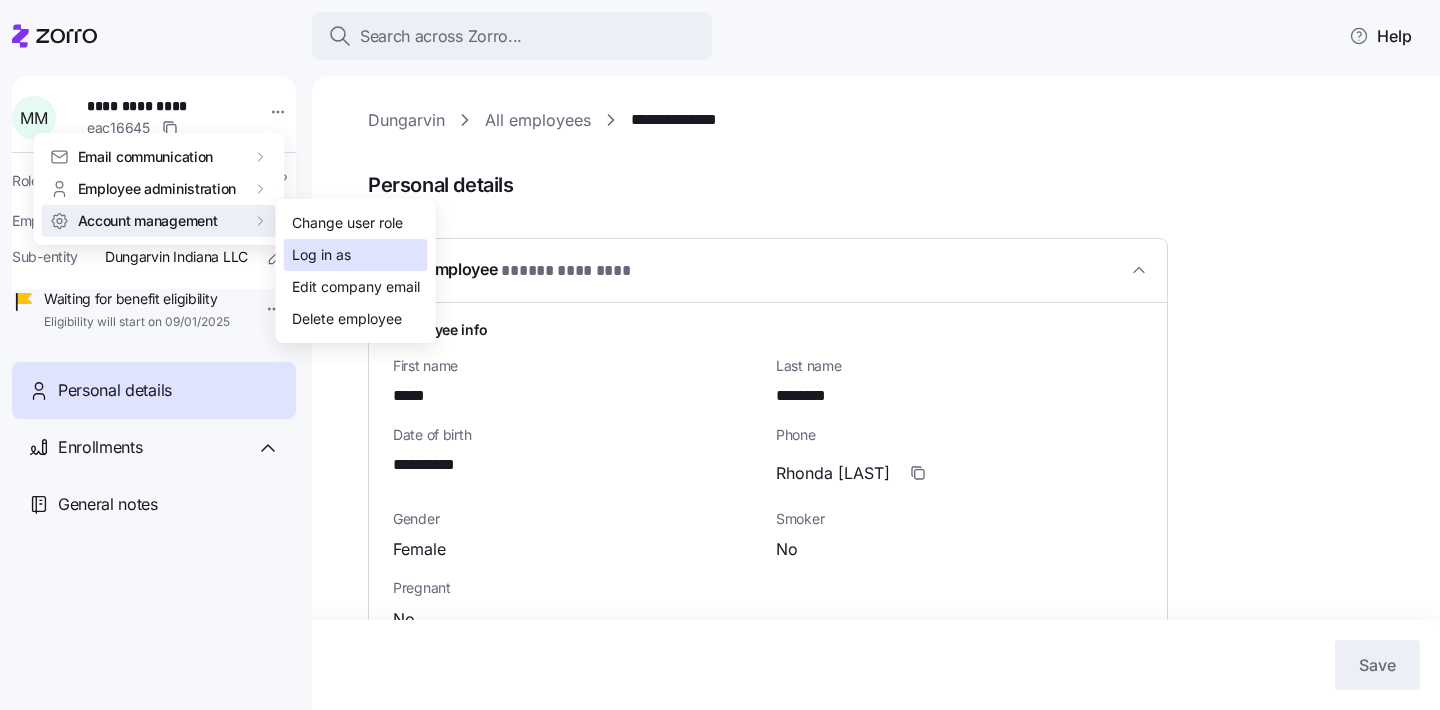 click on "Log in as" at bounding box center (356, 255) 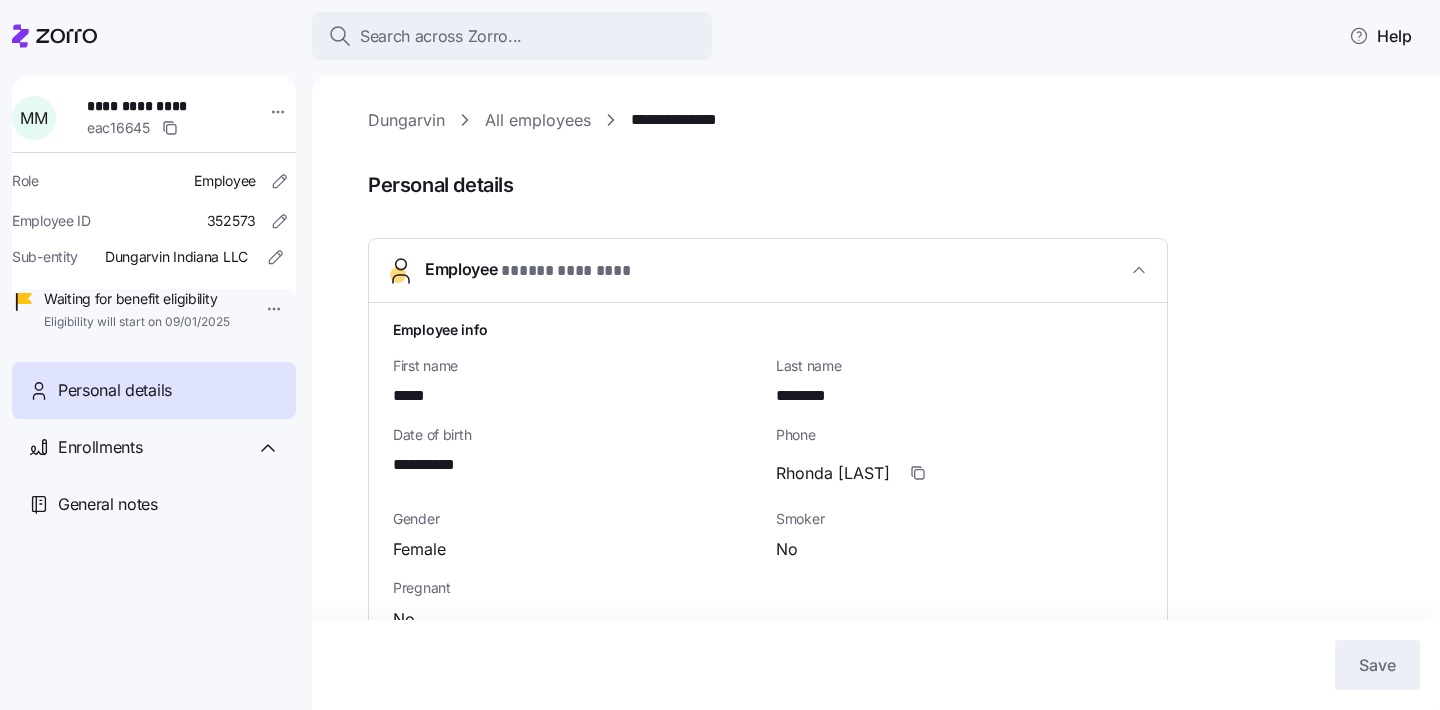 click on "**********" at bounding box center [157, 106] 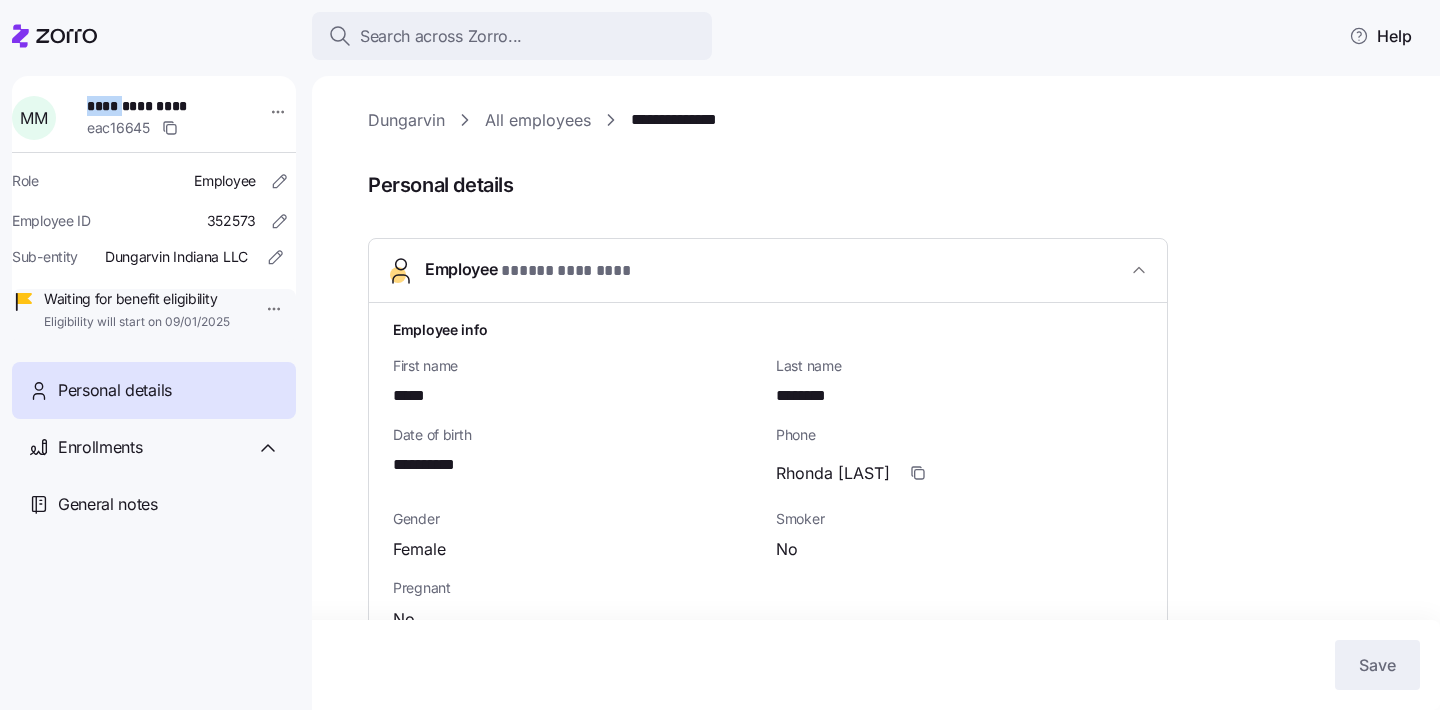 click on "**********" at bounding box center (157, 106) 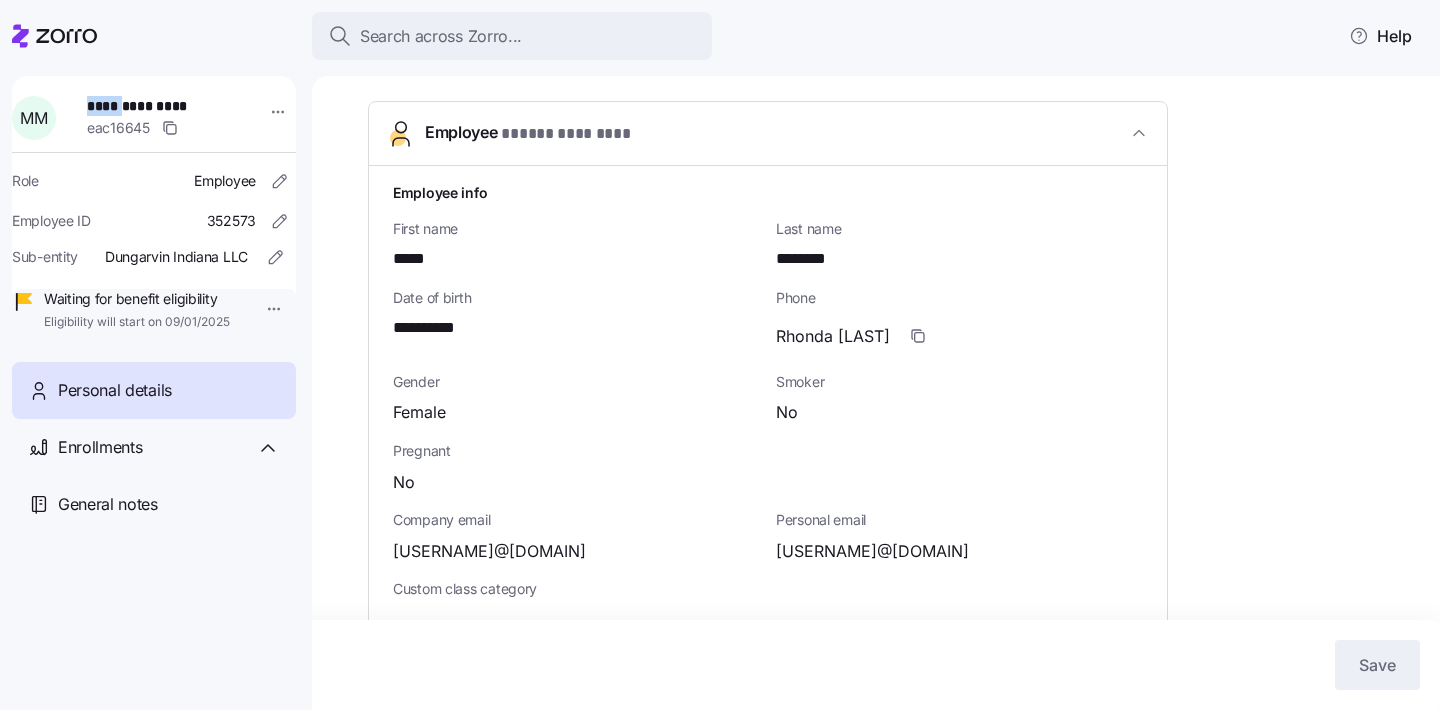 scroll, scrollTop: 166, scrollLeft: 0, axis: vertical 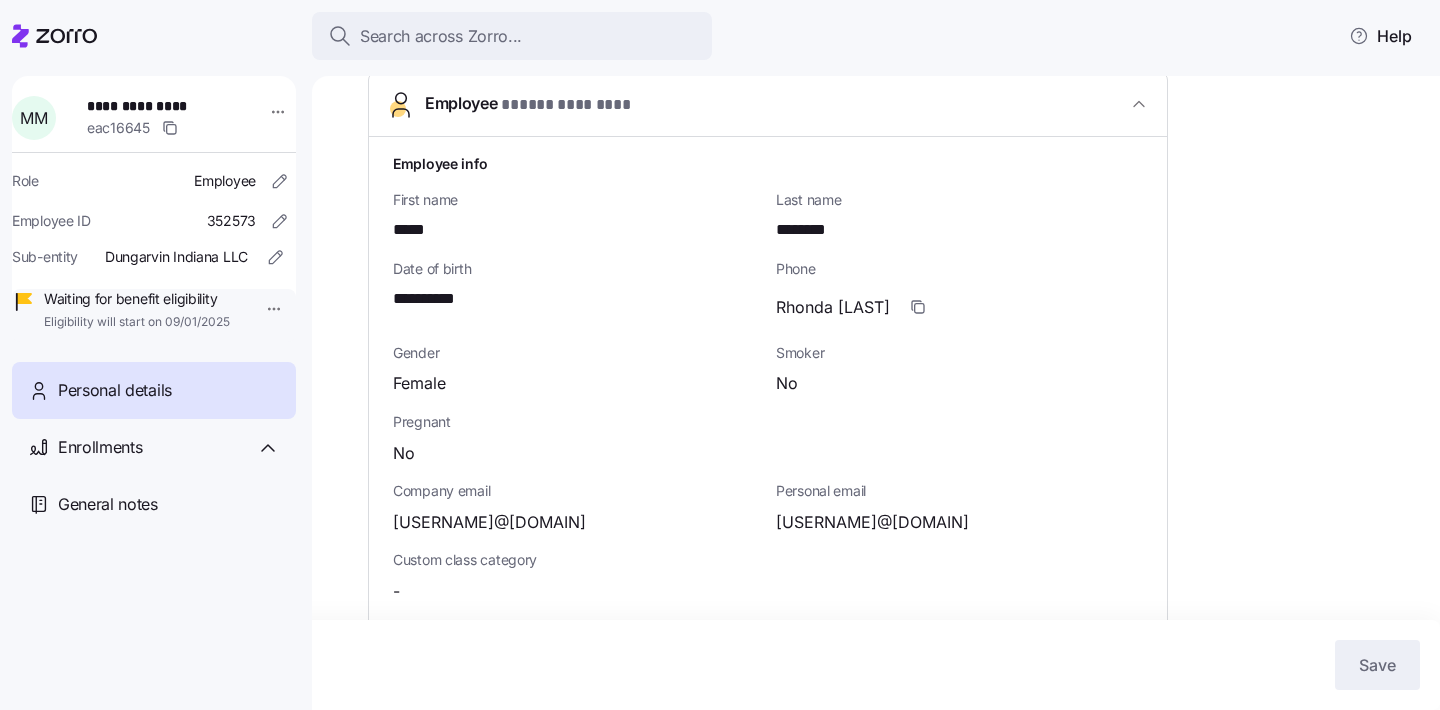 click on "[USERNAME]@[DOMAIN]" at bounding box center [872, 522] 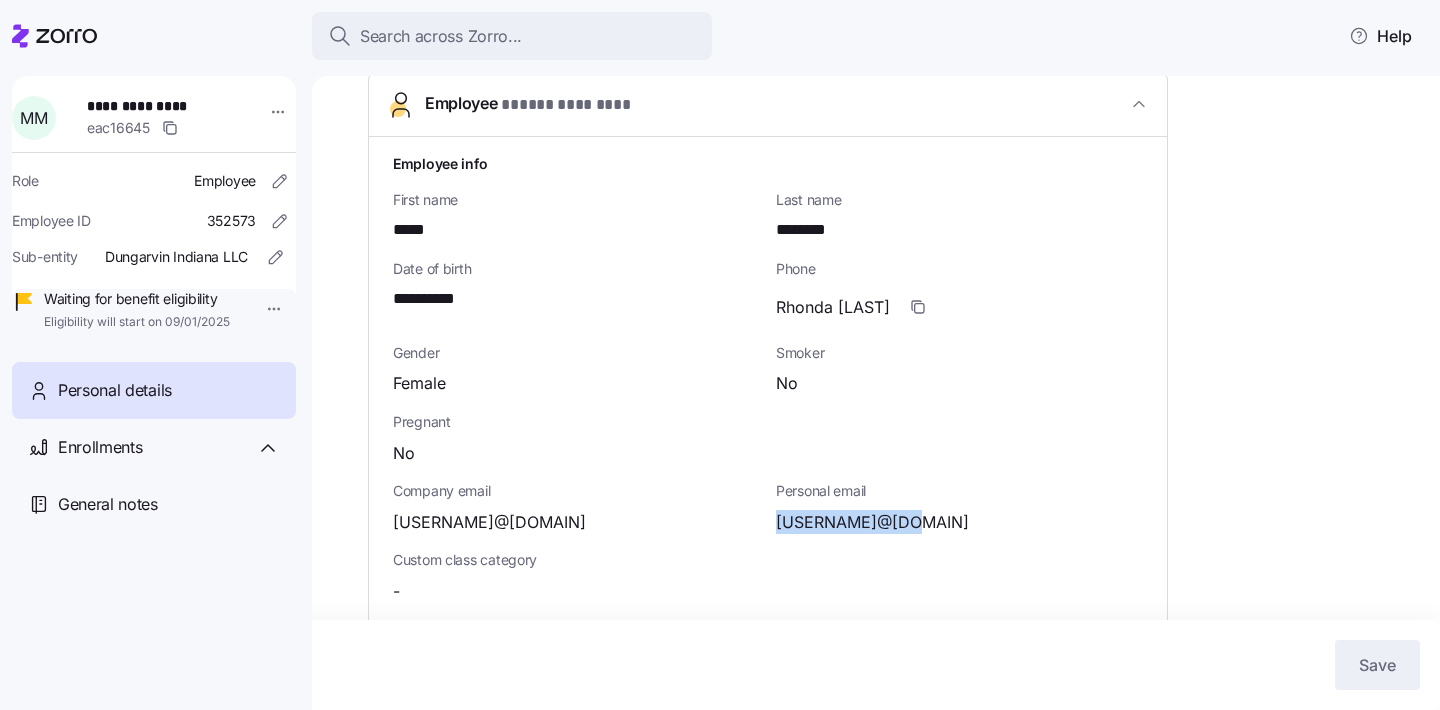 click on "[USERNAME]@[DOMAIN]" at bounding box center [872, 522] 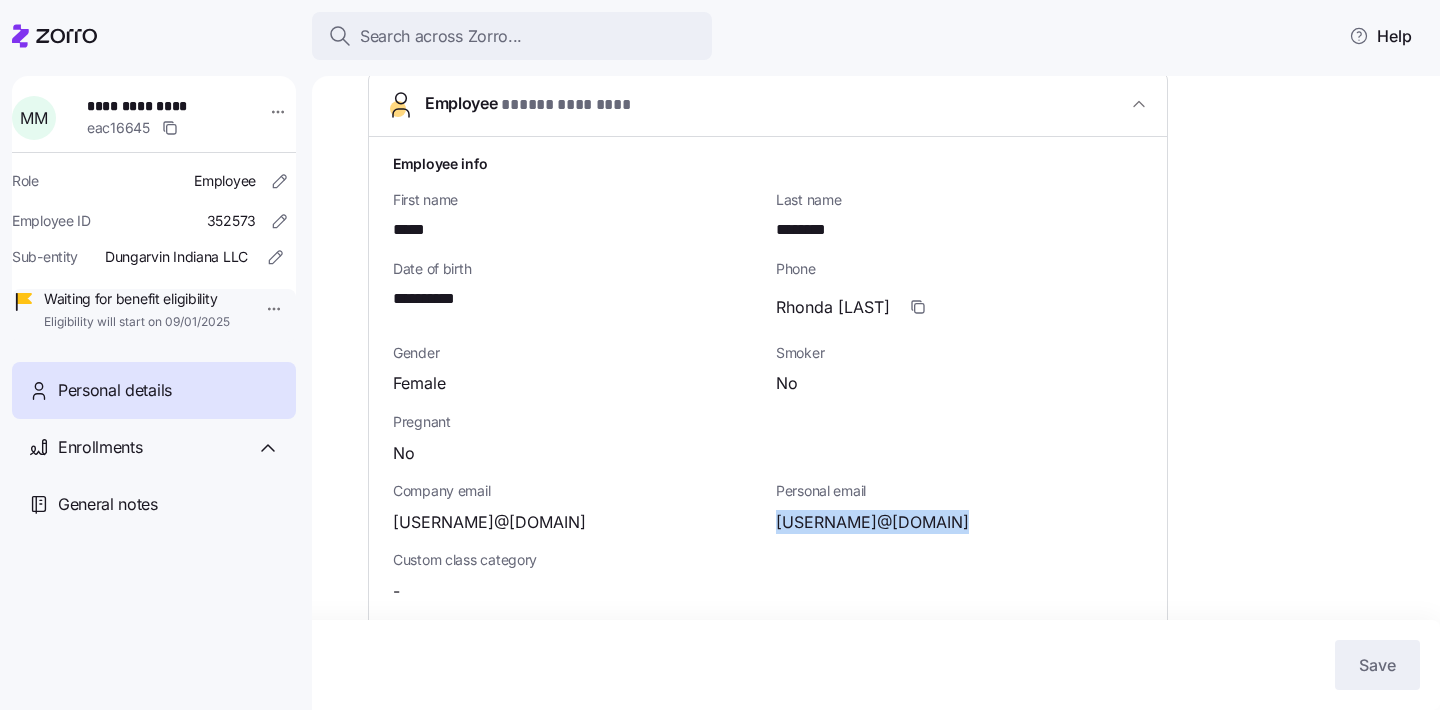 click on "[USERNAME]@[DOMAIN]" at bounding box center (872, 522) 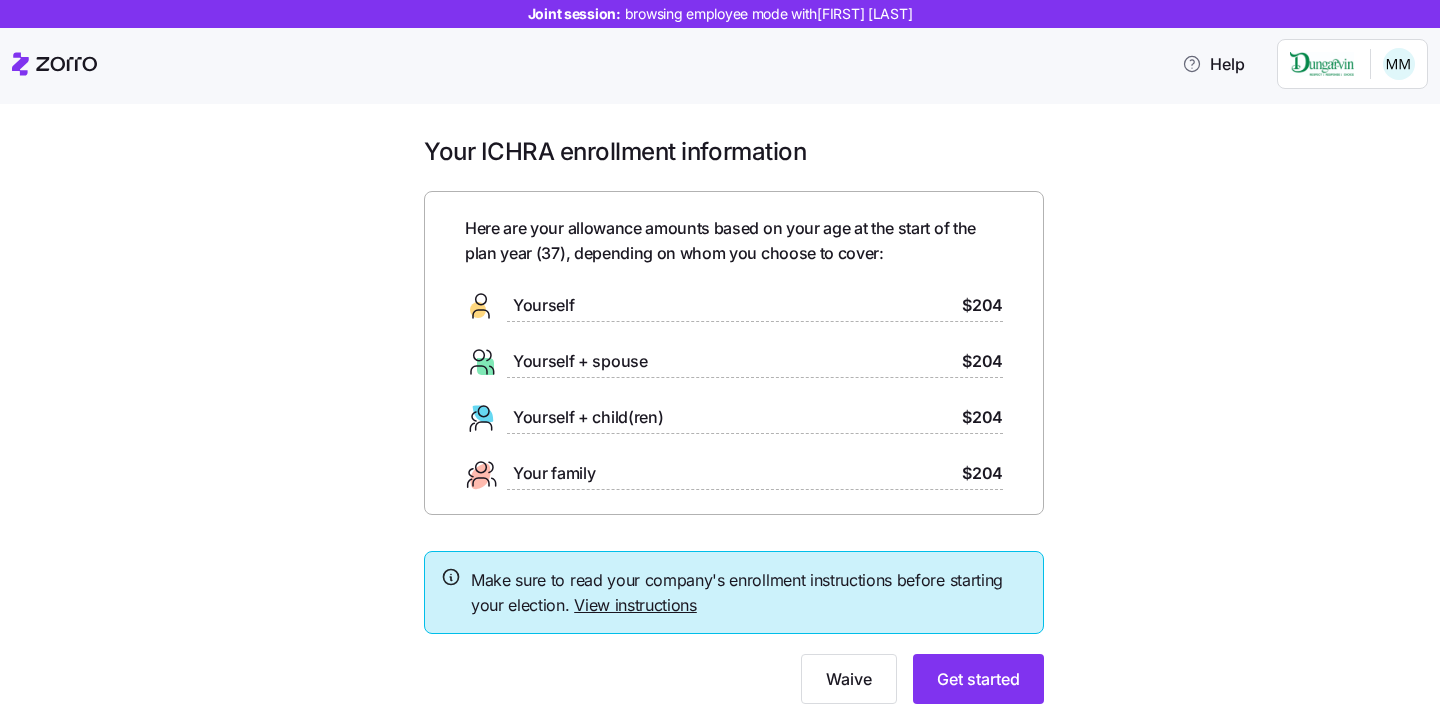 scroll, scrollTop: 0, scrollLeft: 0, axis: both 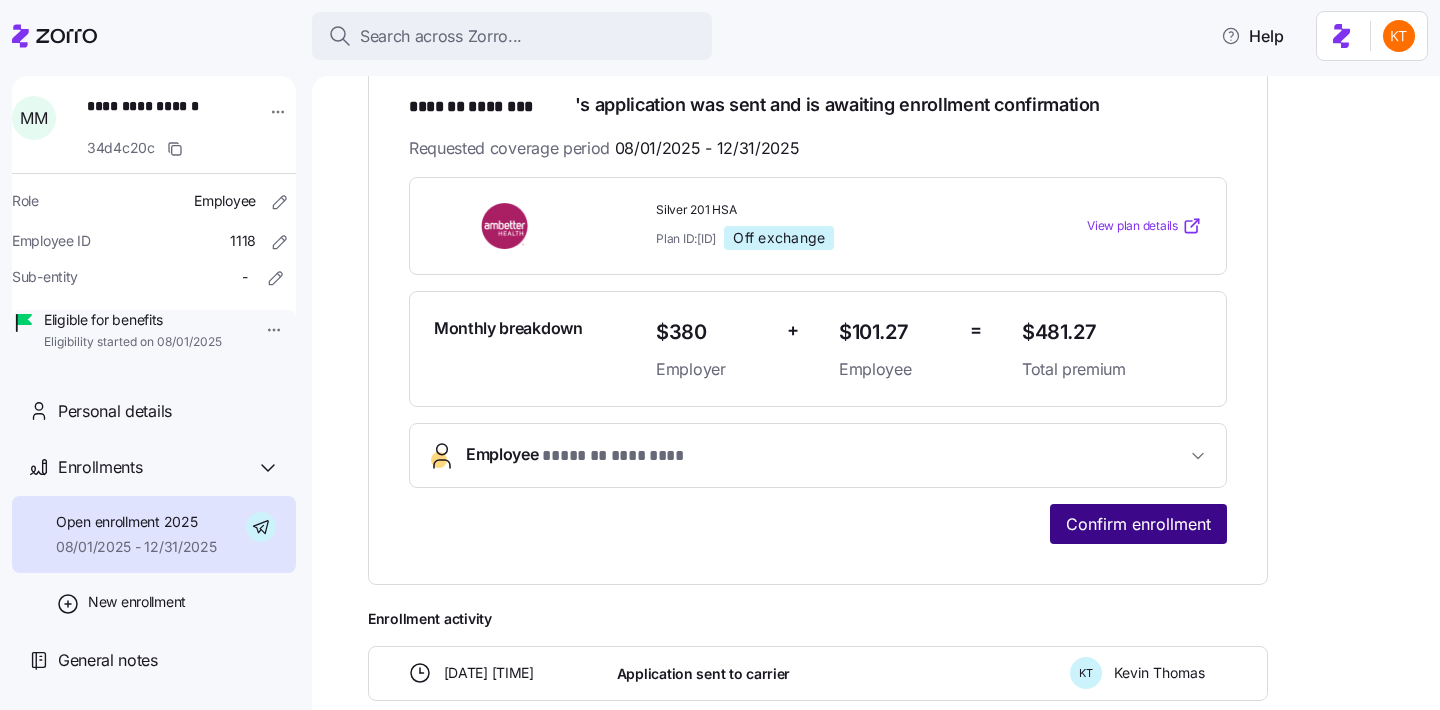 click on "Confirm enrollment" at bounding box center (1138, 524) 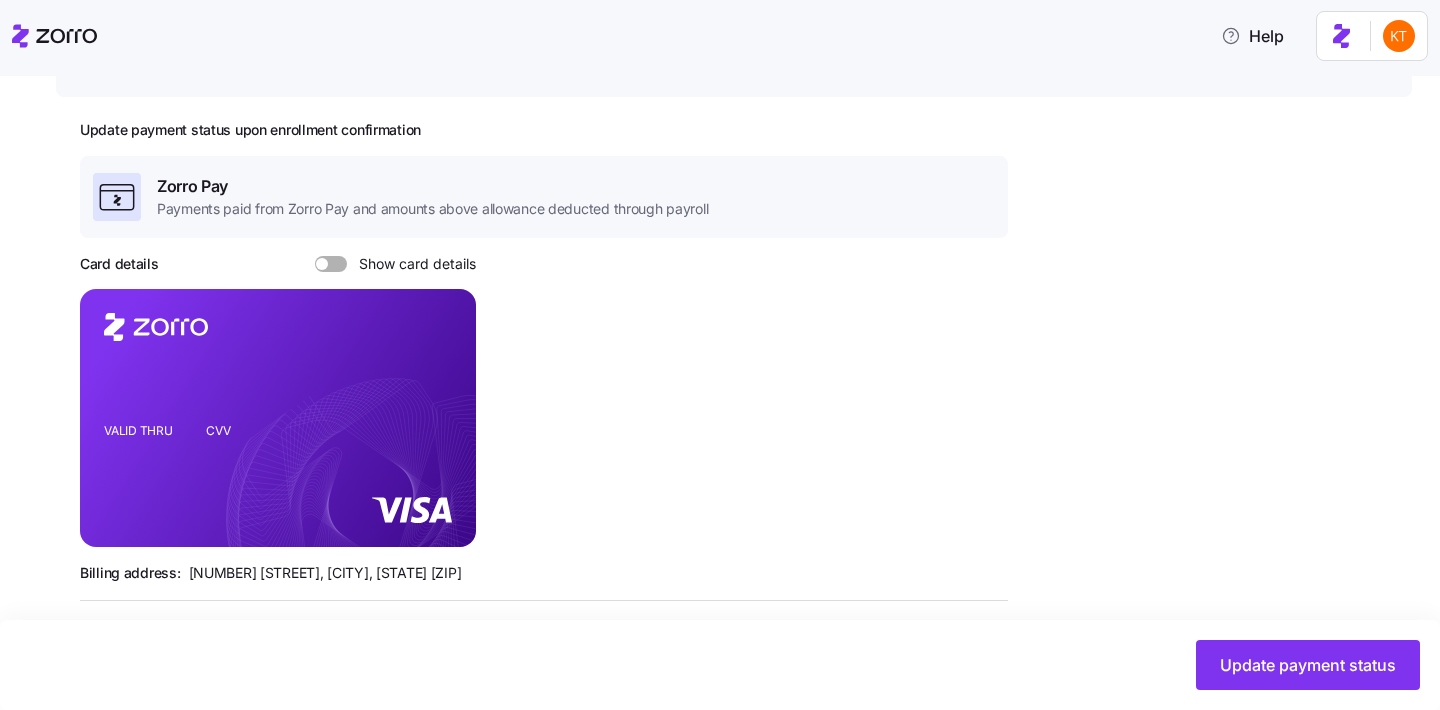 scroll, scrollTop: 269, scrollLeft: 0, axis: vertical 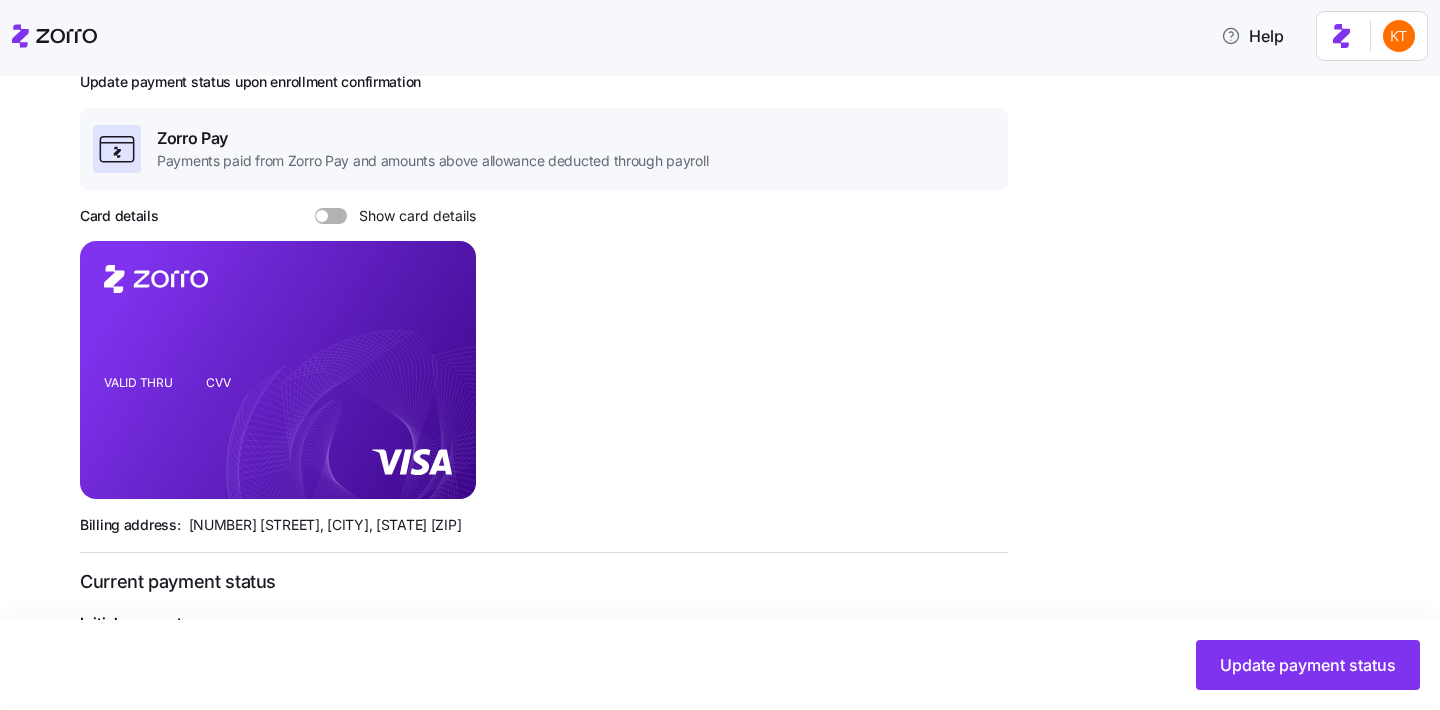click on "Update payment status" at bounding box center (720, 665) 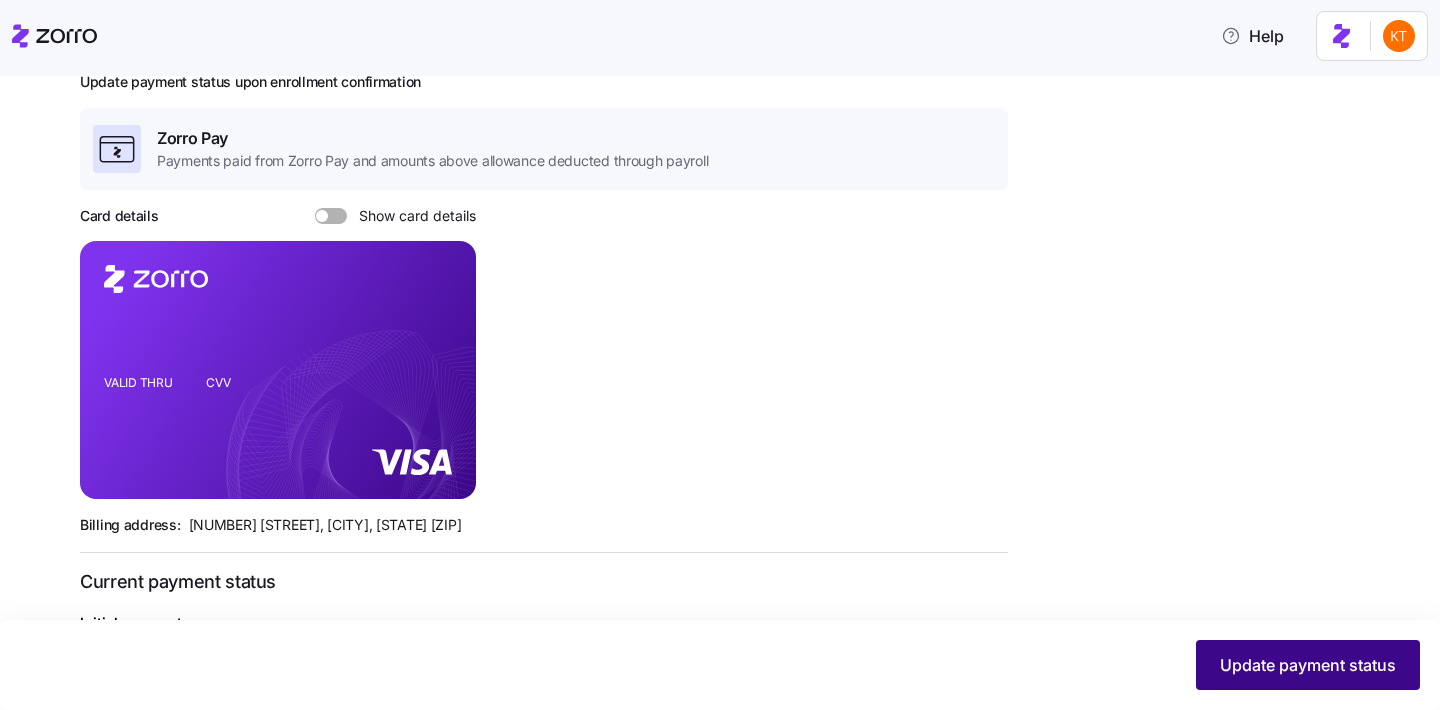 click on "Update payment status" at bounding box center [1308, 665] 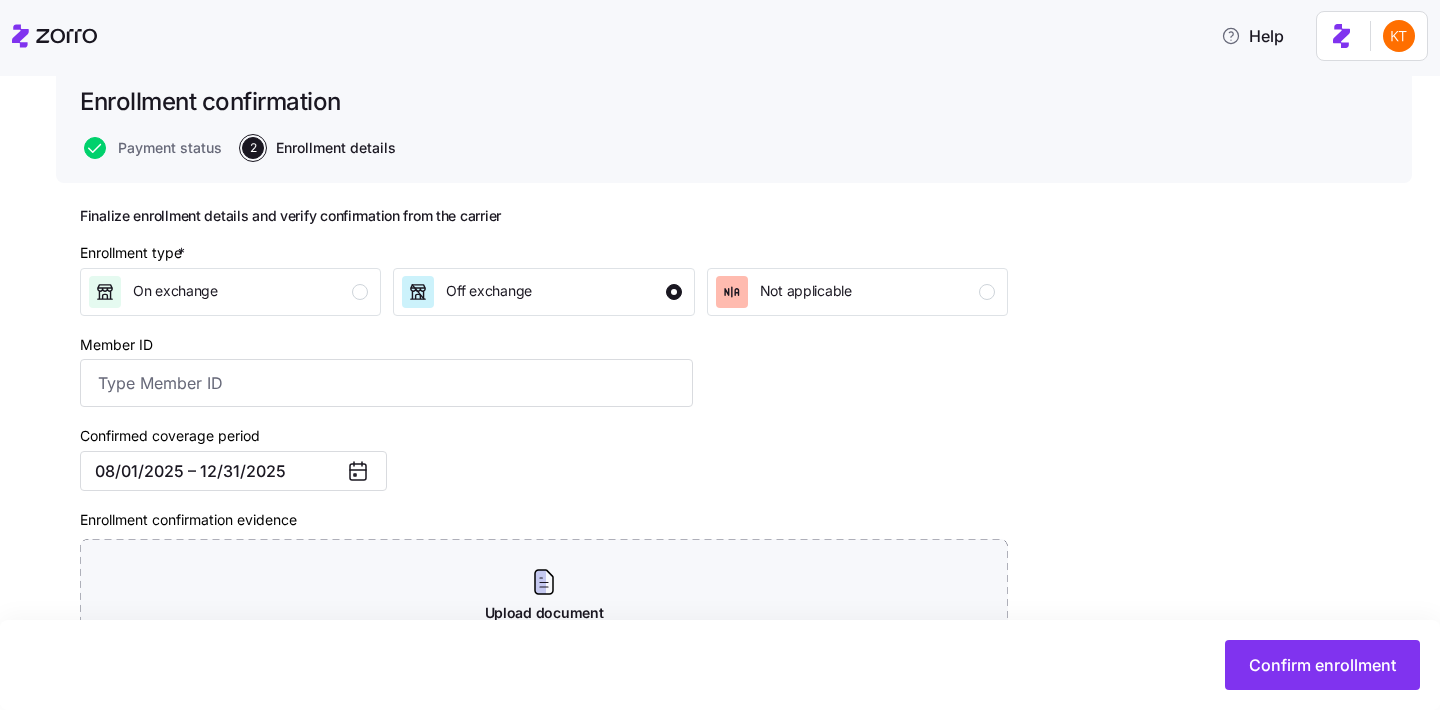 scroll, scrollTop: 331, scrollLeft: 0, axis: vertical 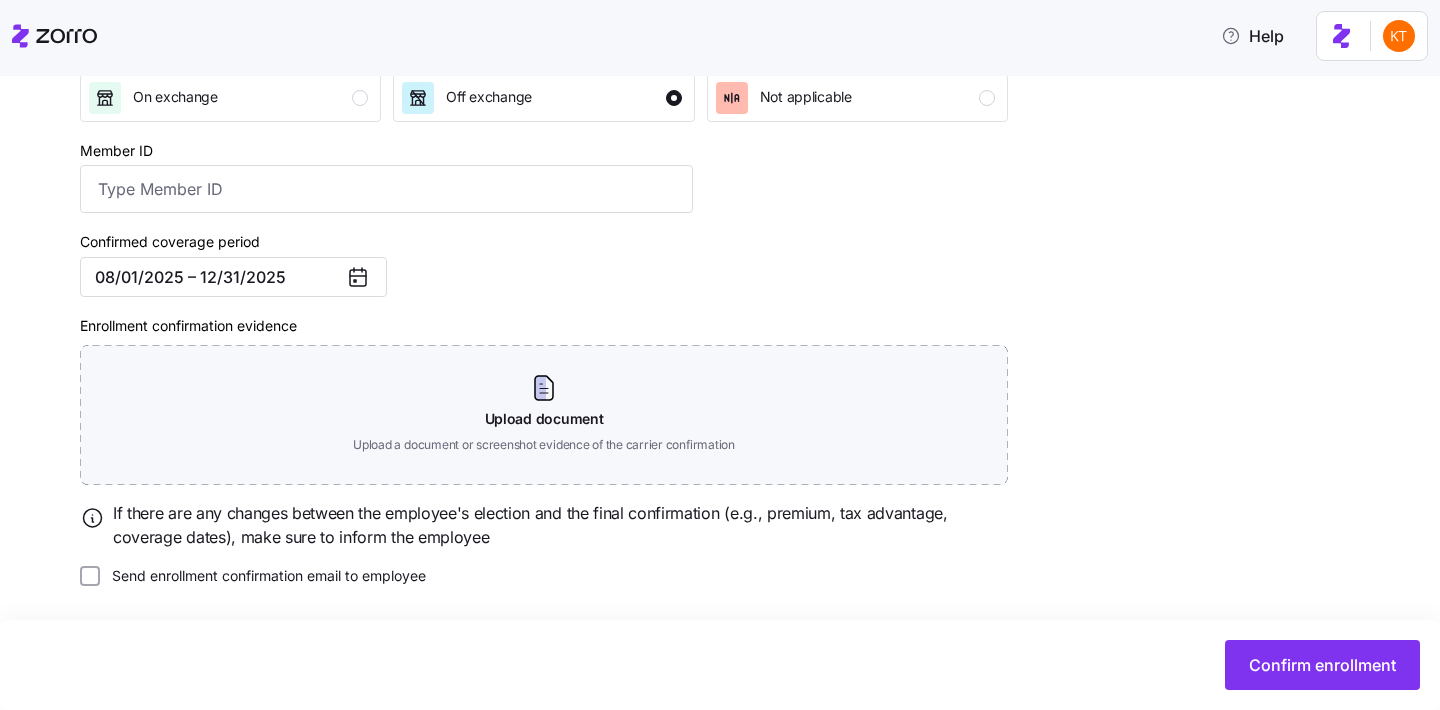 click on "Confirm enrollment" at bounding box center (720, 665) 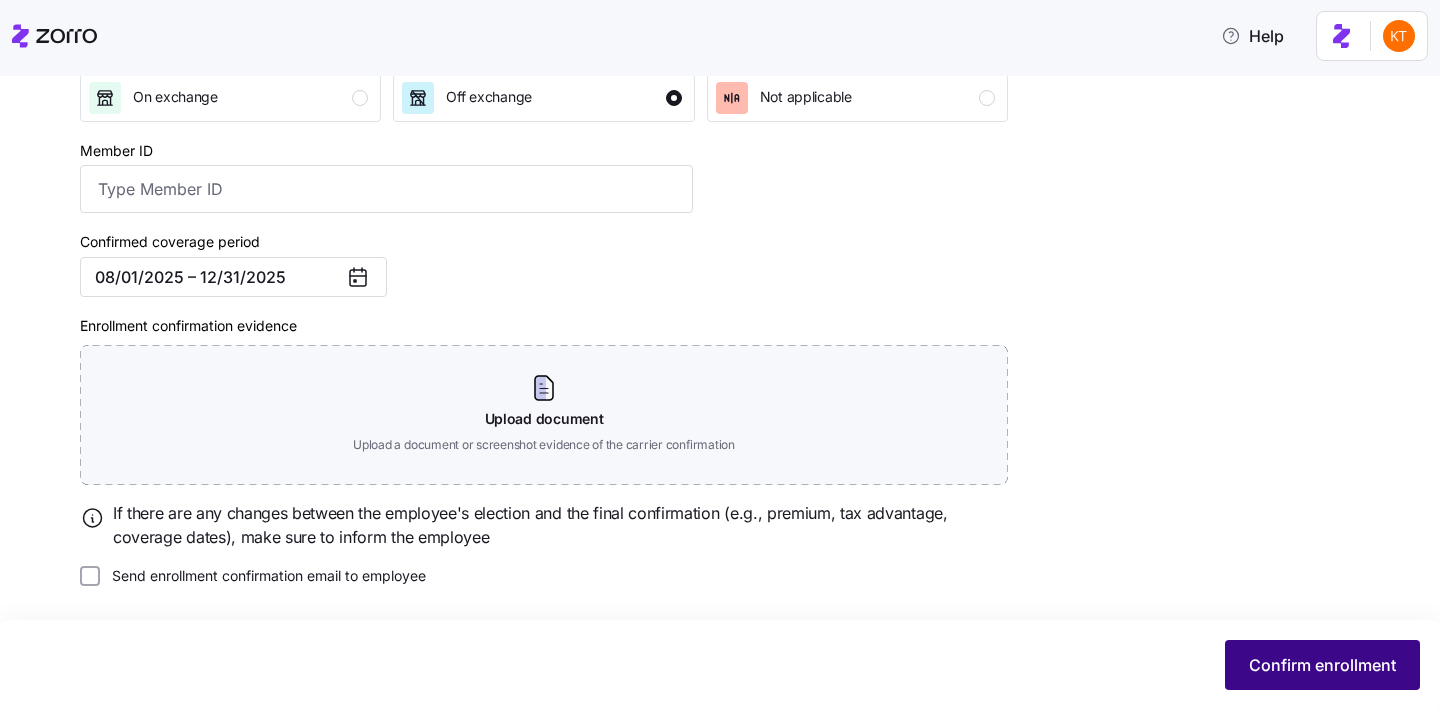 click on "Confirm enrollment" at bounding box center (1322, 665) 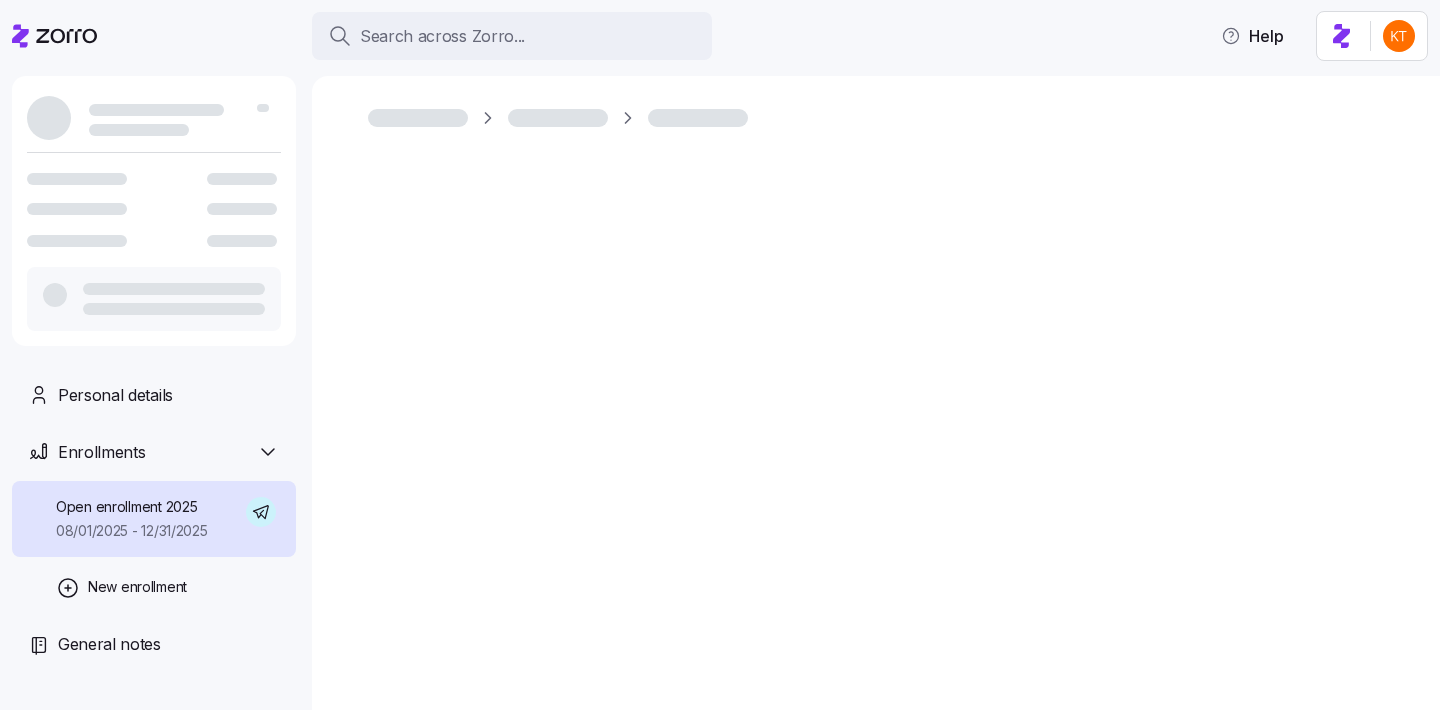 scroll, scrollTop: 0, scrollLeft: 0, axis: both 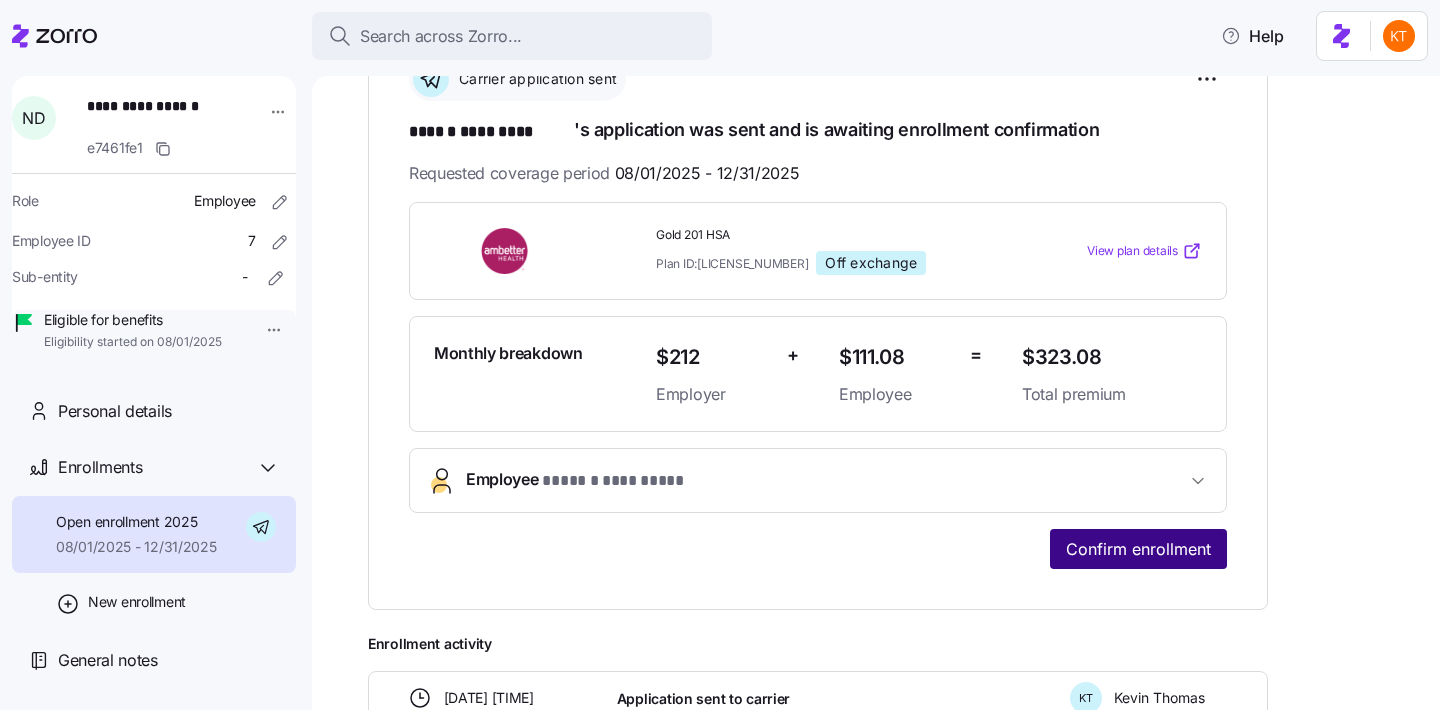 click on "Confirm enrollment" at bounding box center [1138, 549] 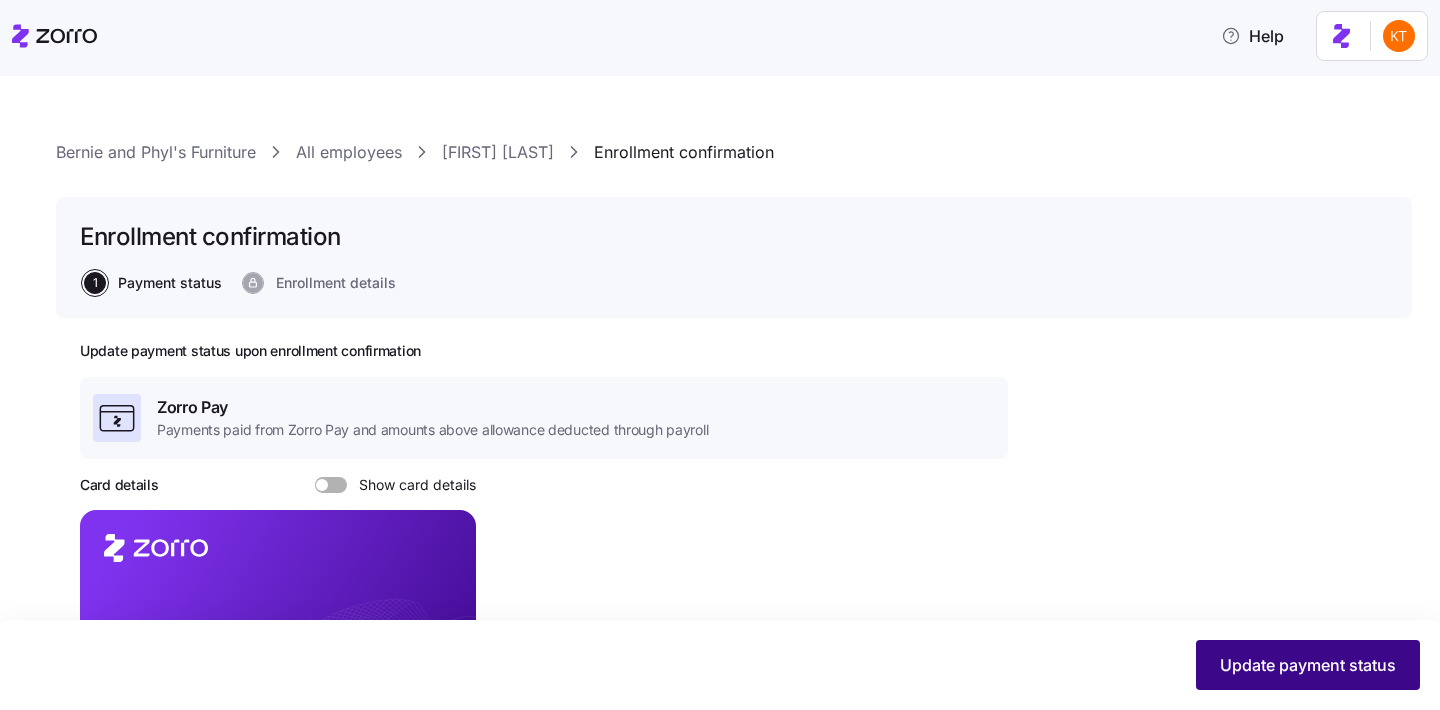 click on "Update payment status" at bounding box center (1308, 665) 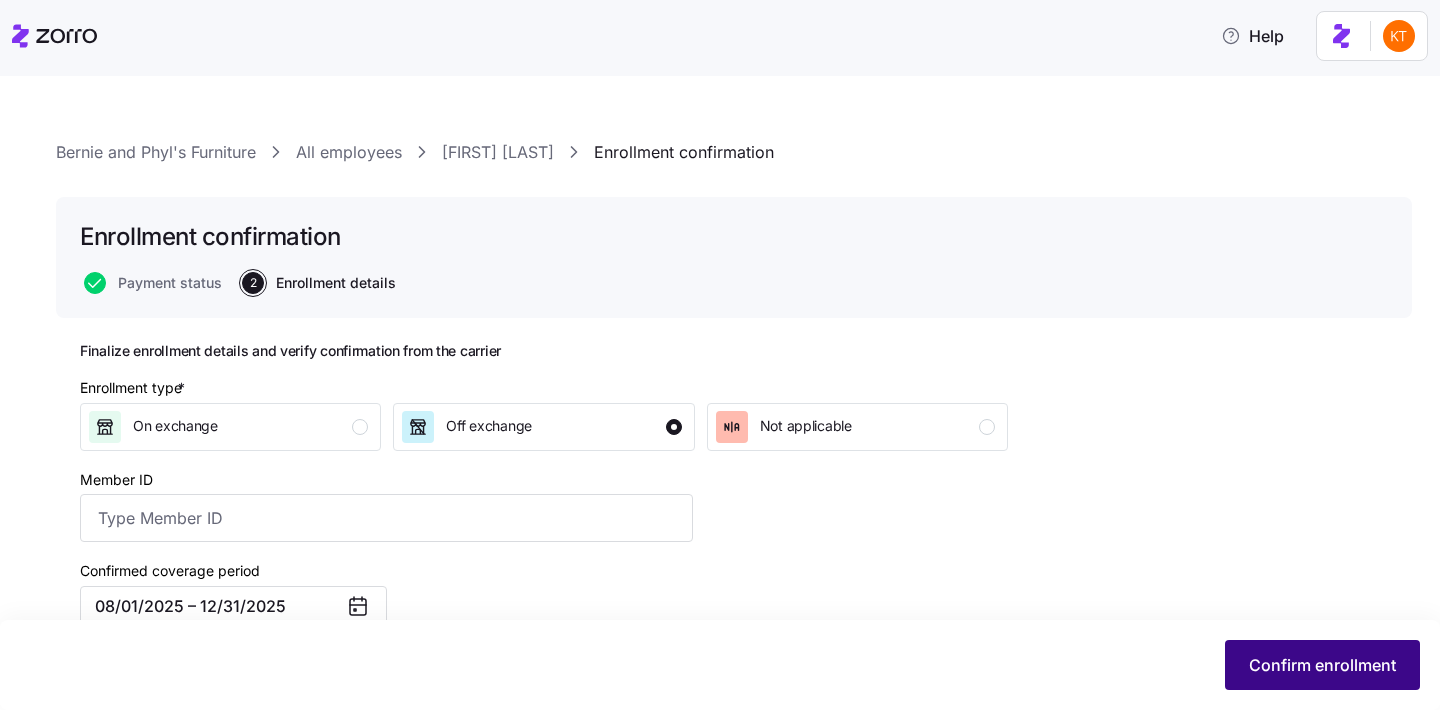 click on "Confirm enrollment" at bounding box center (1322, 665) 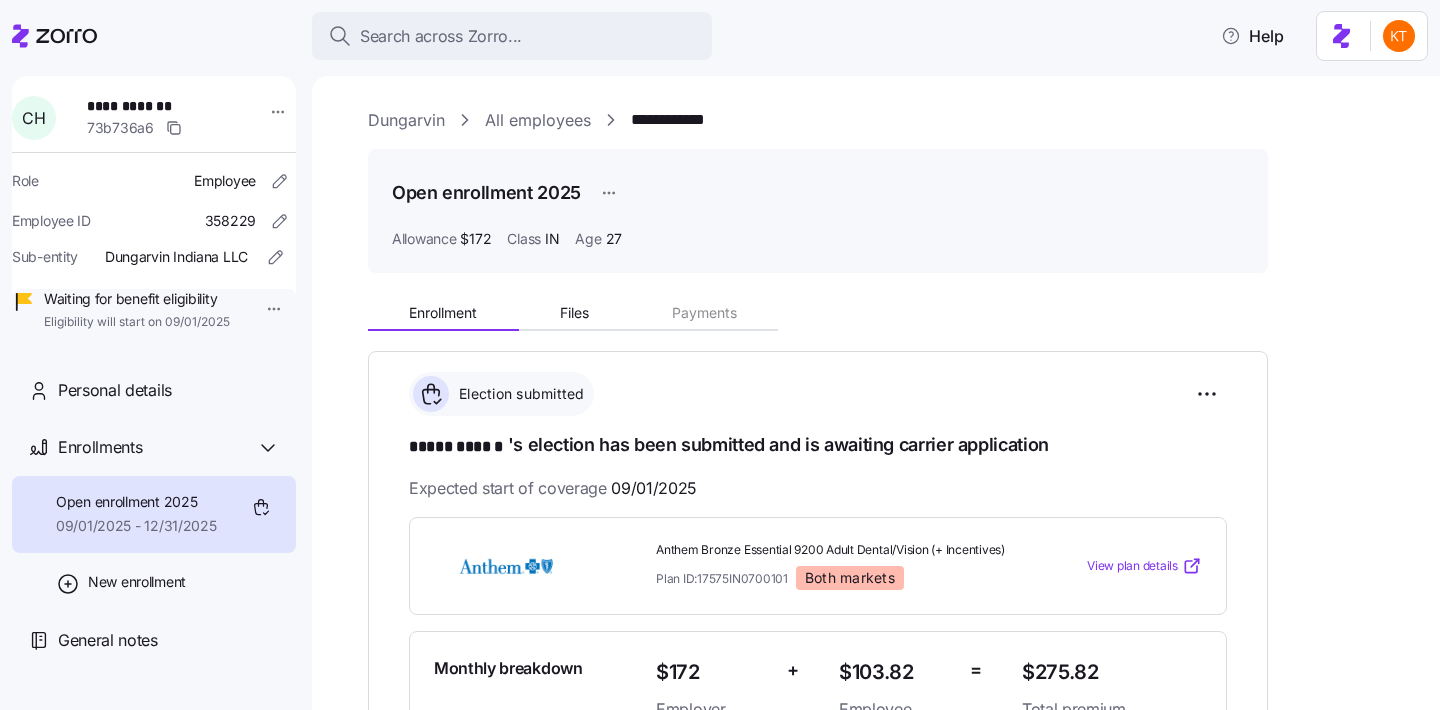 scroll, scrollTop: 0, scrollLeft: 0, axis: both 